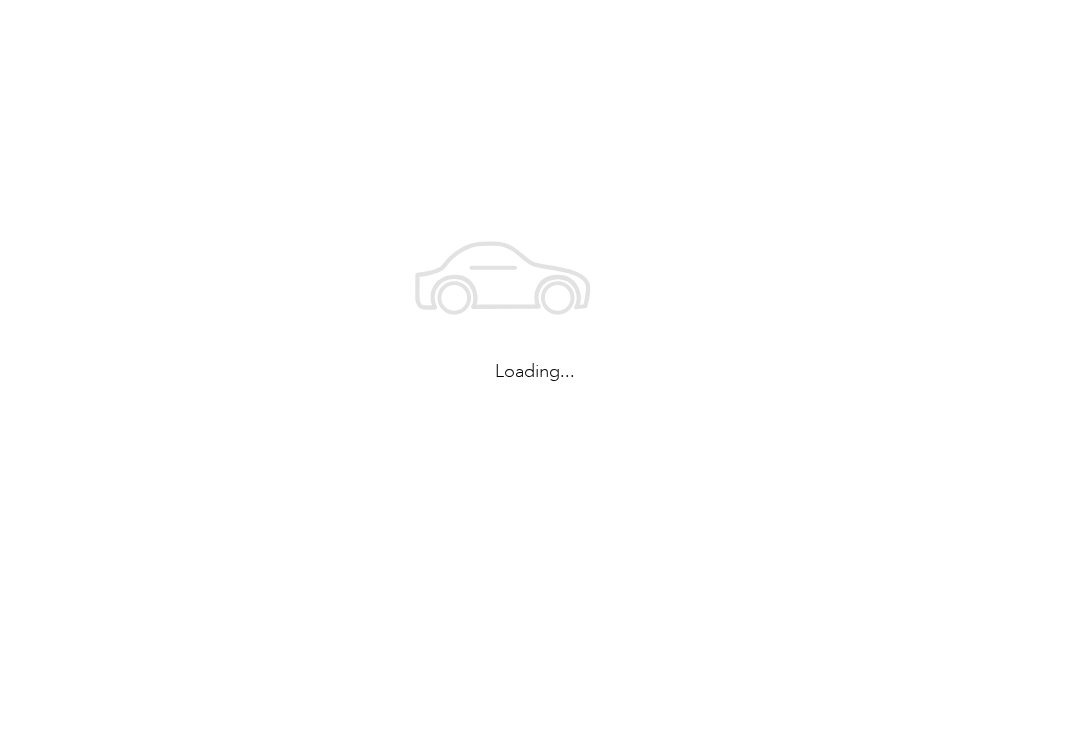 scroll, scrollTop: 0, scrollLeft: 0, axis: both 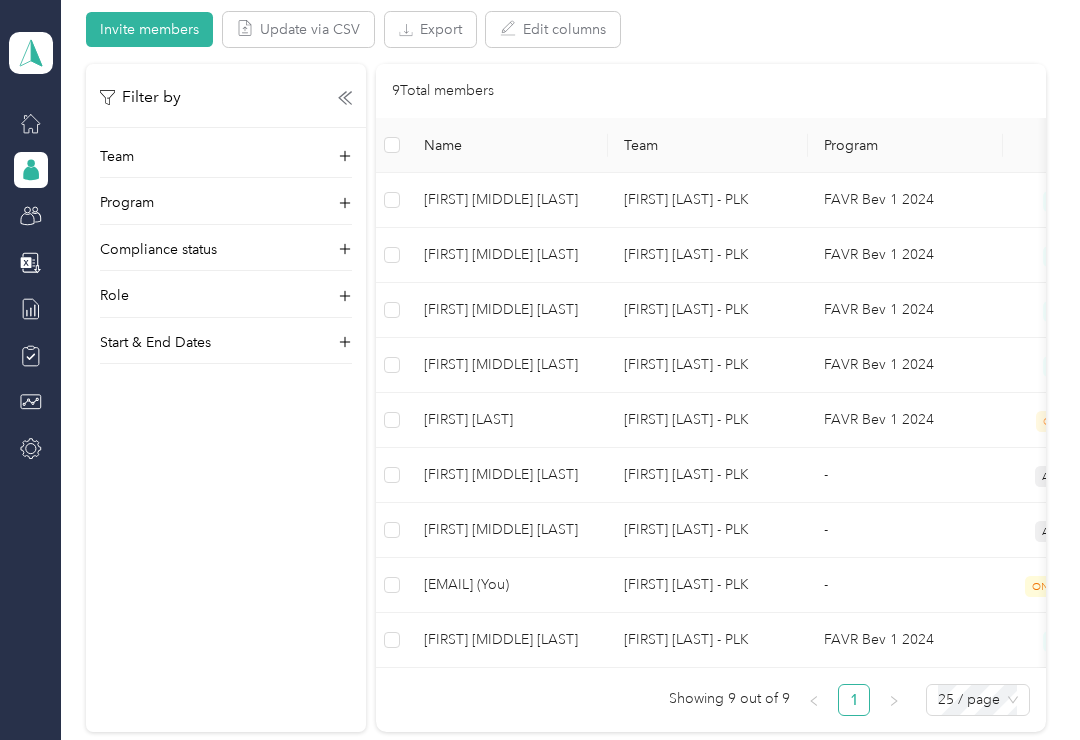 click on "[FIRST] [MIDDLE] [LAST]" at bounding box center [508, 640] 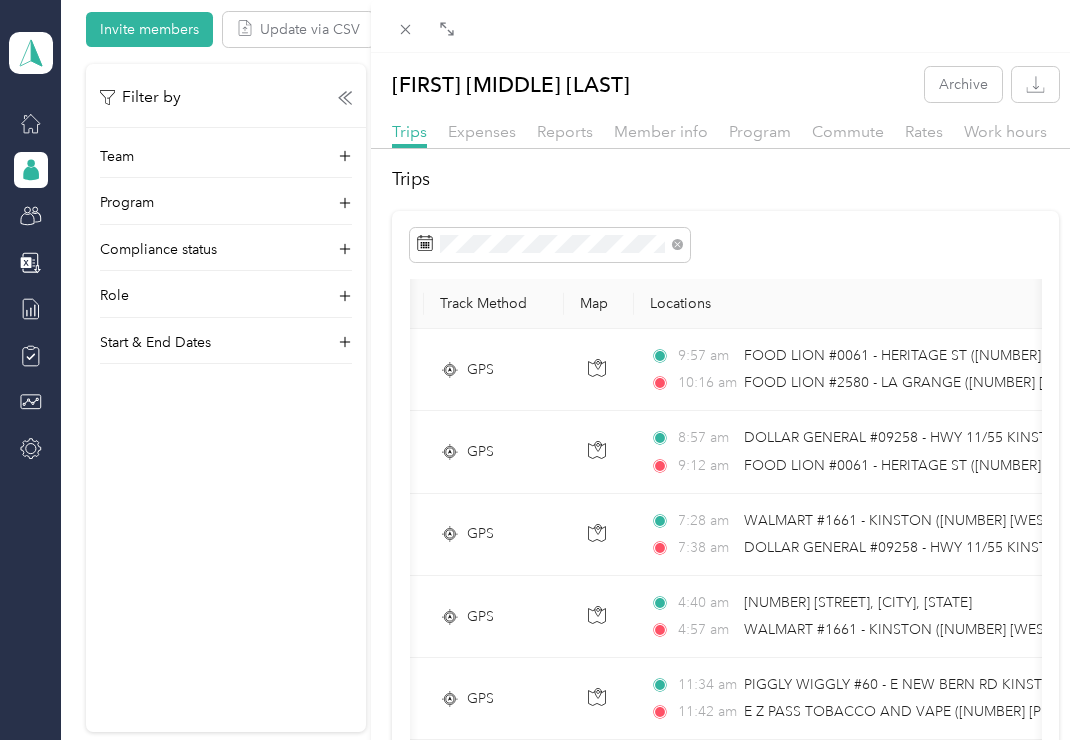 scroll, scrollTop: 0, scrollLeft: 265, axis: horizontal 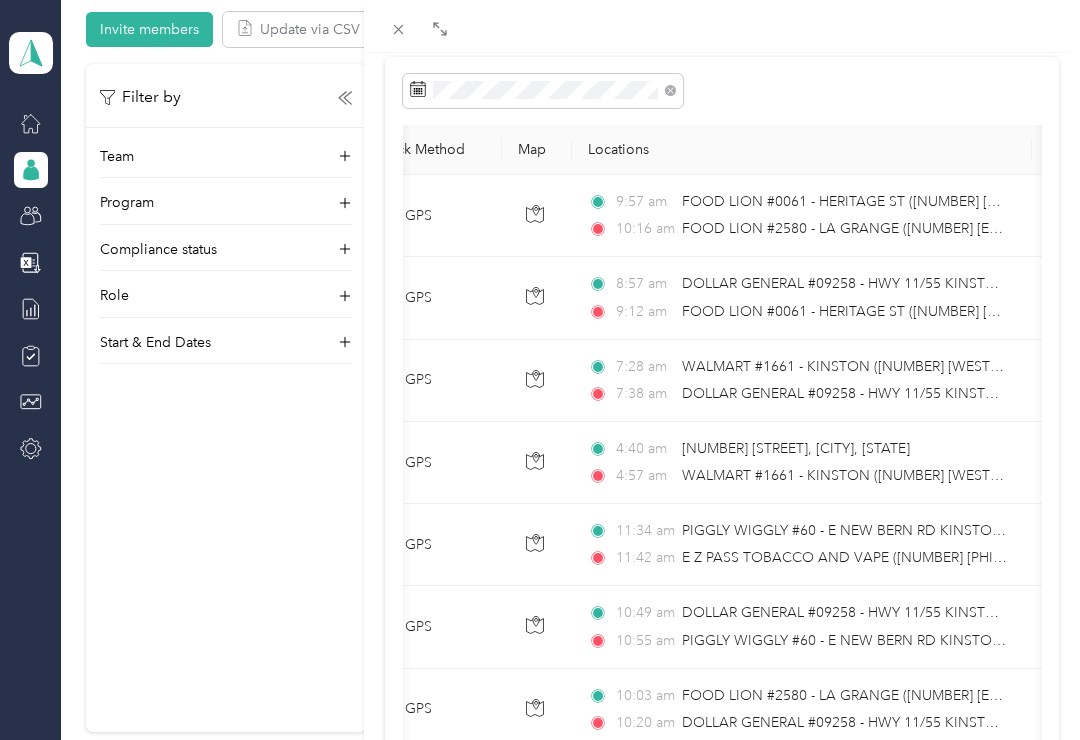 click on "FOOD LION #0061 - HERITAGE ST ([NUMBER] [NORTH] [STREET], [CITY], [STATE]) [TIME] FOOD LION #2580 - LA GRANGE ([NUMBER] [EAST] [STREET], [CITY], [STATE]) $[NUMBER].[NUMBER] Adams Beverages [DATE] [NUMBER].[NUMBER] GPS [TIME] DOLLAR GENERAL #09258 - HWY 11/55 KINSTON ([NUMBER] [HWY] 11/55, [CITY], [STATE]) [TIME] FOOD LION #0061 - HERITAGE ST ([NUMBER] [NORTH] [STREET], [CITY], [STATE]) $[NUMBER].[NUMBER] Adams Beverages [DATE] [NUMBER].[NUMBER] GPS [TIME] WALMART #1661 - KINSTON ([NUMBER] [WEST] [AVENUE], [CITY], [STATE]) [TIME] DOLLAR GENERAL #09258 - HWY 11/55 KINSTON ([NUMBER] [HWY] 11/55, [CITY], [STATE]) $[NUMBER].[NUMBER] Adams Beverages [DATE] [NUMBER].[NUMBER] GPS [TIME] [NUMBER] [STREET], [CITY], [STATE] ([NUMBER] [STREET], [CITY], [STATE]) [TIME] WALMART #1661 - KINSTON ([NUMBER] [WEST] [AVENUE], [CITY], [STATE]) $[NUMBER].[NUMBER] Adams Beverages [DATE] [NUMBER].[NUMBER] GPS [TIME] [TIME] $[NUMBER].[NUMBER] Adams Beverages [DATE] [NUMBER]" at bounding box center [540, 370] 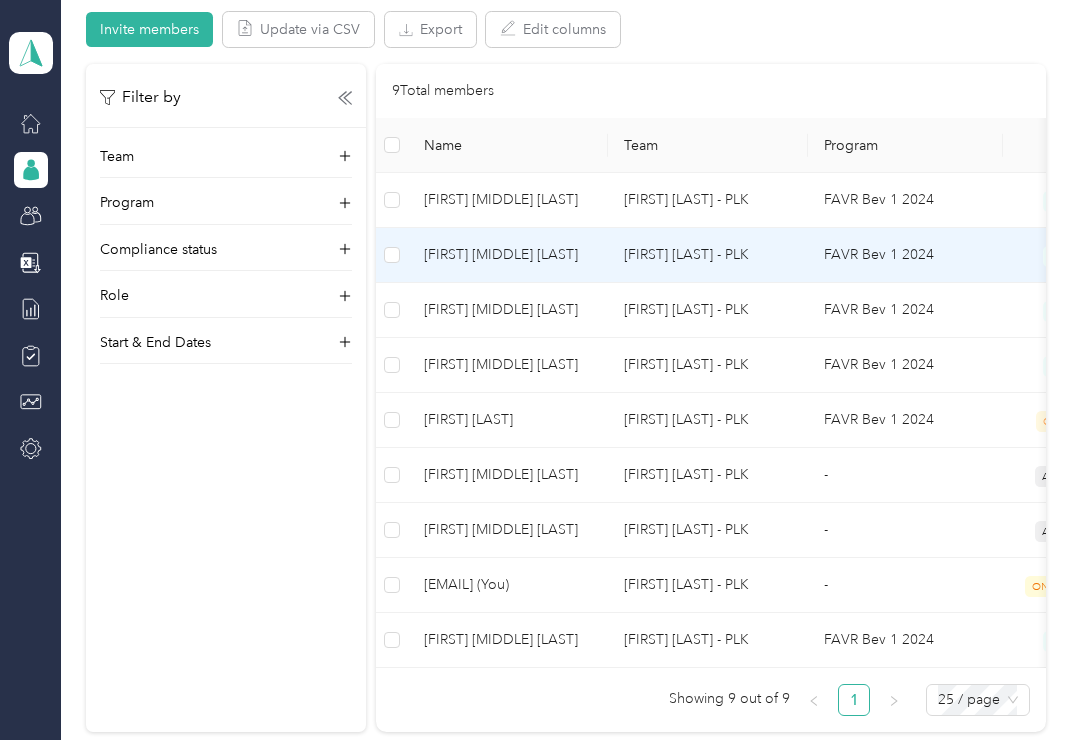 click on "[FIRST] [MIDDLE] [LAST]" at bounding box center [508, 255] 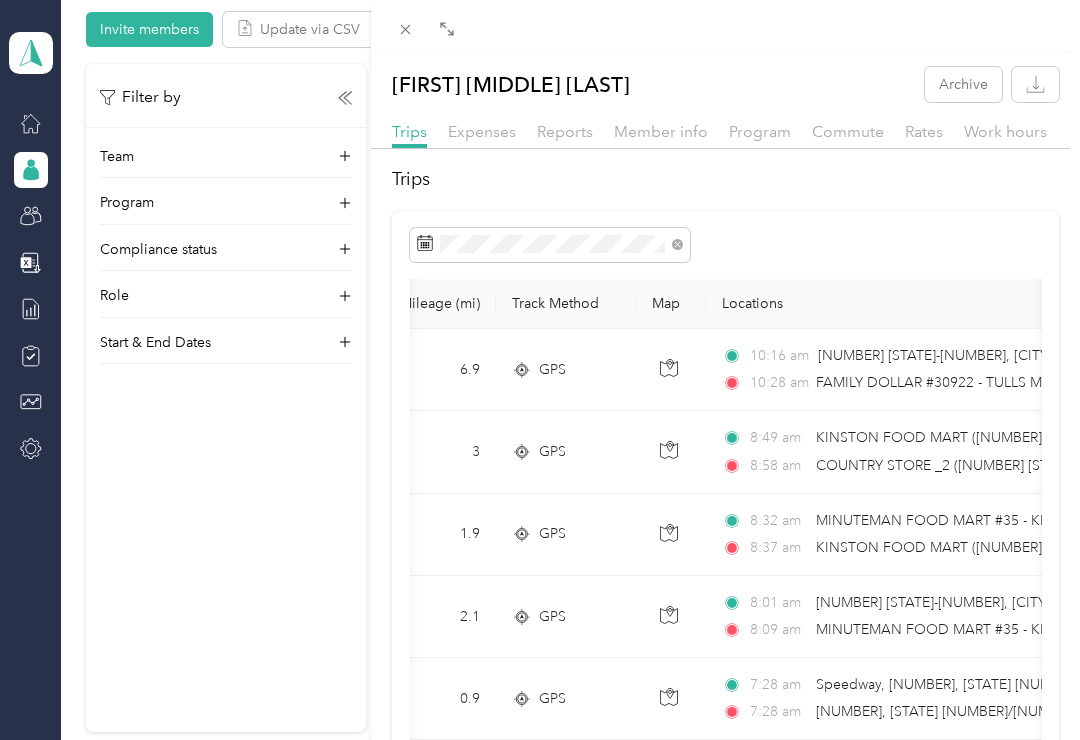 scroll, scrollTop: 0, scrollLeft: 212, axis: horizontal 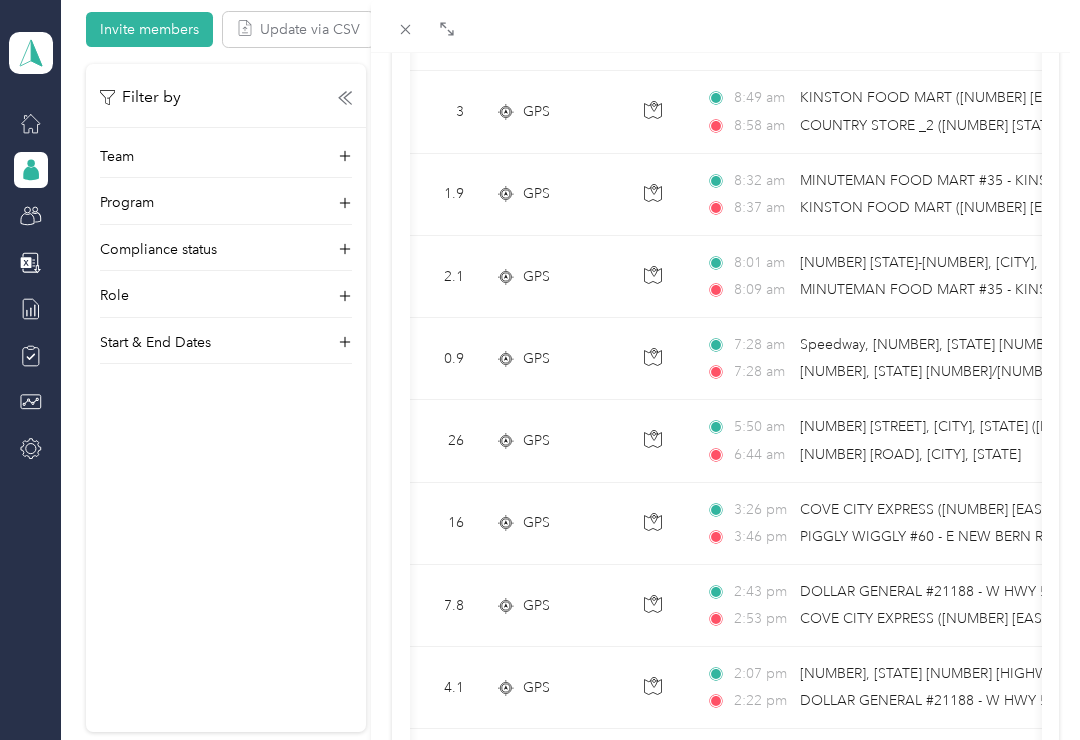 click on "[NUMBER] [STATE]-[NUMBER], [CITY], [STATE] [TIME] FAMILY DOLLAR #30922 - TULLS MILL RD DEEP RUN ([NUMBER] [TULLS] [MILL] [ROAD], [CITY], [STATE]) $[NUMBER].[NUMBER] Adams Beverages [DATE] [NUMBER] GPS [TIME] KINSTON FOOD MART ([NUMBER] [EAST] [NEW] [BERN] [ROAD], [CITY], [STATE]) [TIME] COUNTRY STORE _2 ([NUMBER] [STATE] [SOUTH], [CITY], [STATE]) $[NUMBER].[NUMBER] Adams Beverages [DATE] [NUMBER].[NUMBER] GPS [TIME] MINUTEMAN FOOD MART #35 - KINSTON ([NUMBER] [WEST] [NEW] [BERN] [ROAD], [CITY], [STATE]) [TIME] KINSTON FOOD MART ([NUMBER] [EAST] [NEW] [BERN] [ROAD], [CITY], [STATE]) $[NUMBER].[NUMBER] Adams Beverages [DATE] [NUMBER].[NUMBER] GPS [TIME] [NUMBER] [STATE]-[NUMBER], [CITY], [STATE] [TIME] MINUTEMAN FOOD MART #35 - KINSTON ([NUMBER] [WEST] [NEW] [BERN] [ROAD], [CITY], [STATE]) $[NUMBER].[NUMBER] Adams Beverages [DATE] [NUMBER].[NUMBER] GPS [TIME] SPEEDWAY, [NUMBER], [STATE] [NUMBER] [NUMBER], [CITY], [COUNTY], [STATE], [POSTAL_CODE], USA [TIME] $[NUMBER].[NUMBER] Adams Beverages [DATE] [NUMBER]" at bounding box center (540, 370) 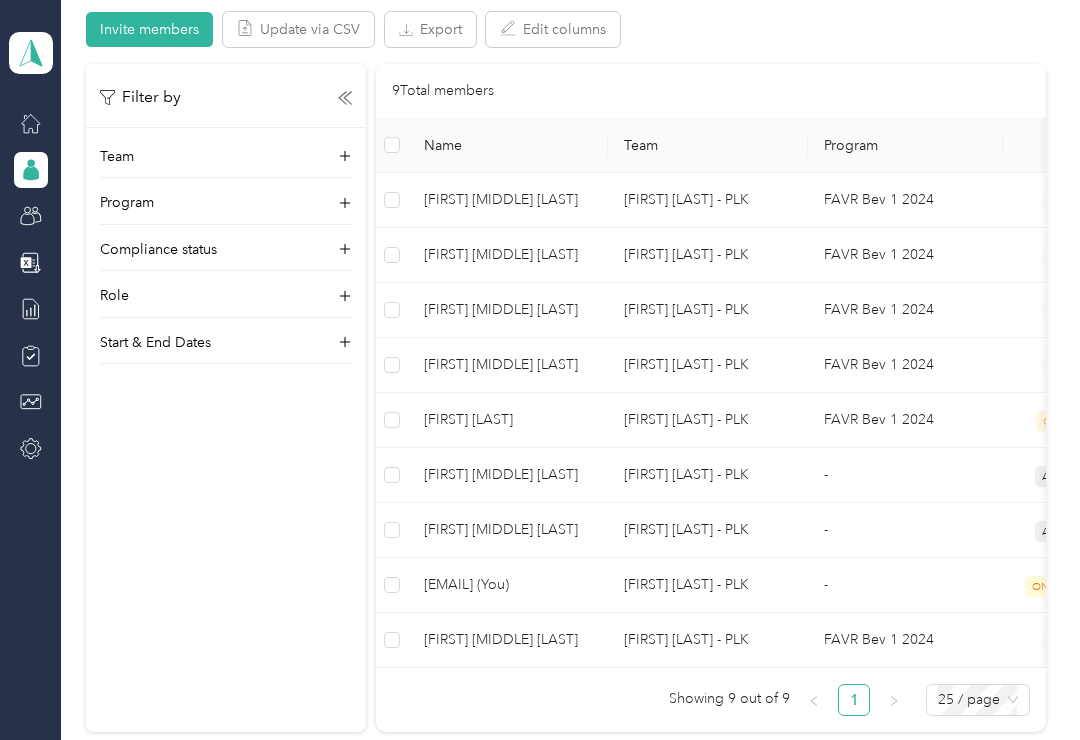 scroll, scrollTop: 209, scrollLeft: 0, axis: vertical 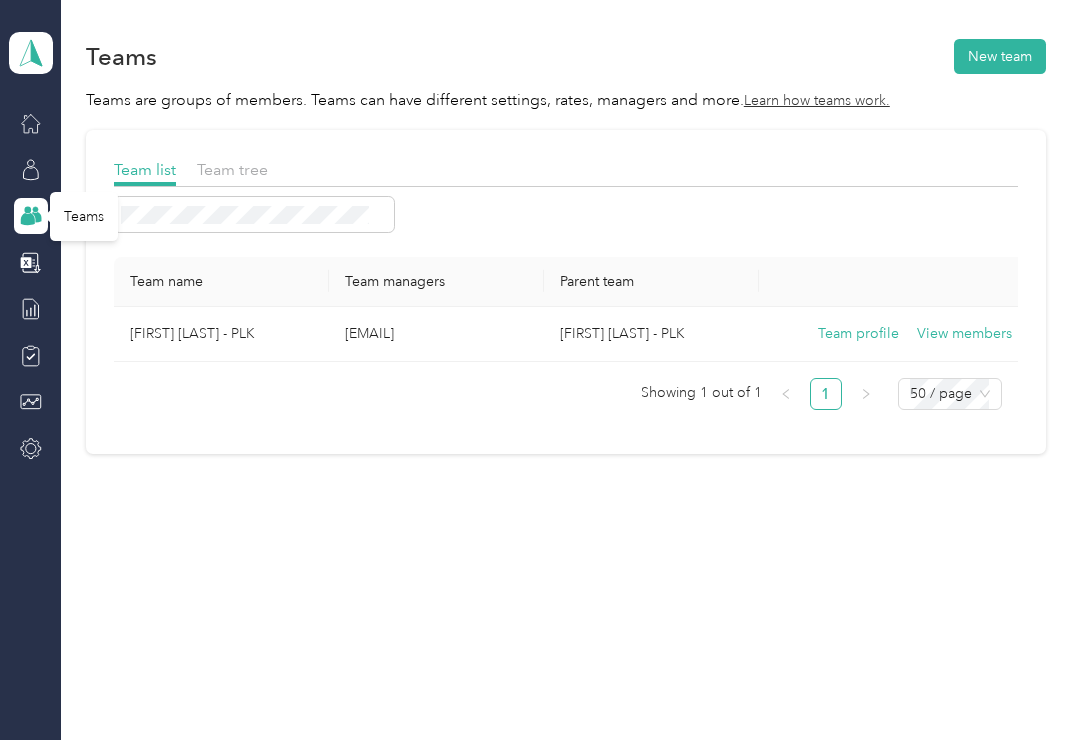 click on "View members" at bounding box center (964, 334) 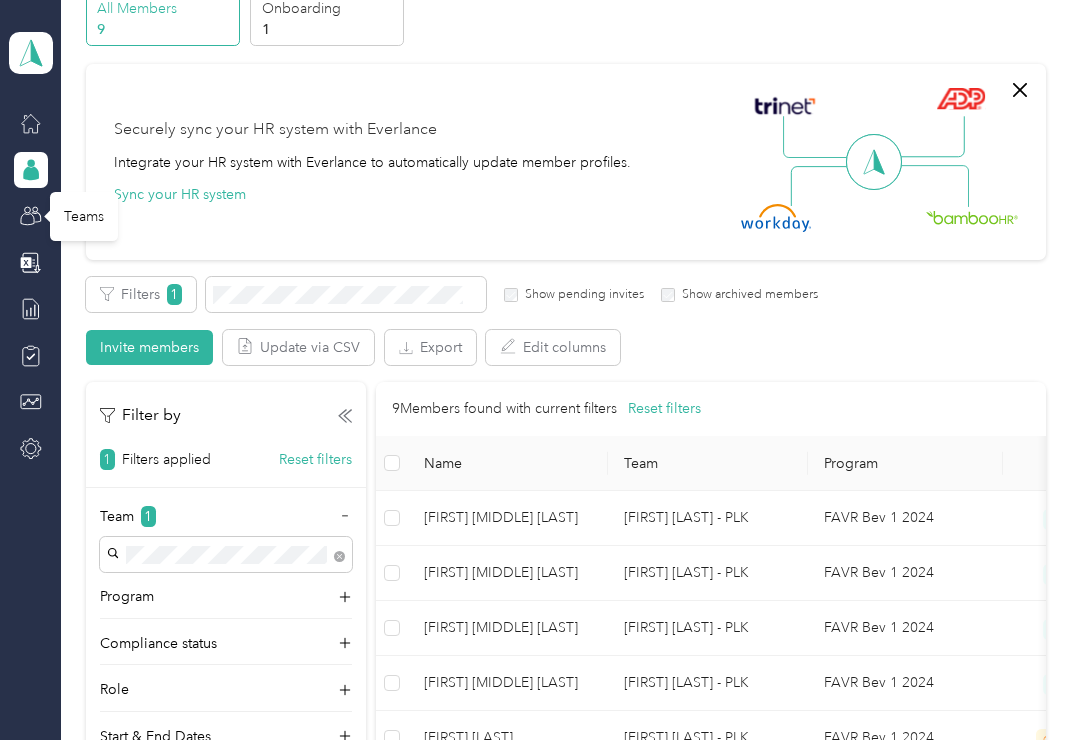 scroll, scrollTop: 97, scrollLeft: 0, axis: vertical 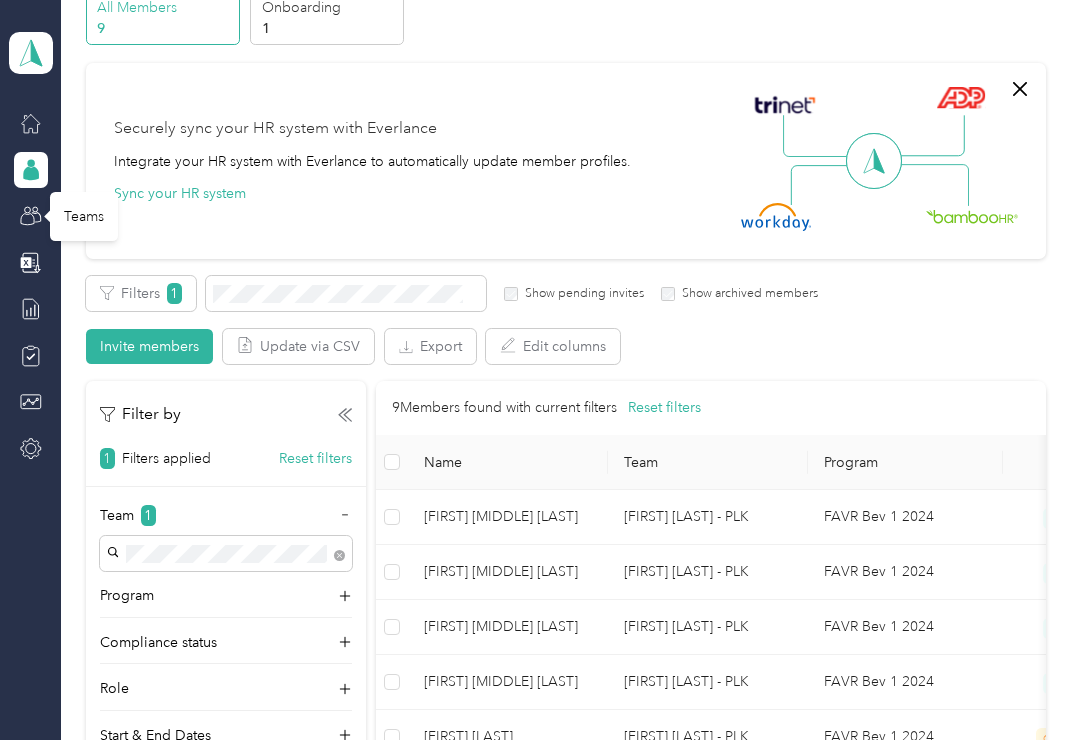 click on "[FIRST] [MIDDLE] [LAST]" at bounding box center [508, 572] 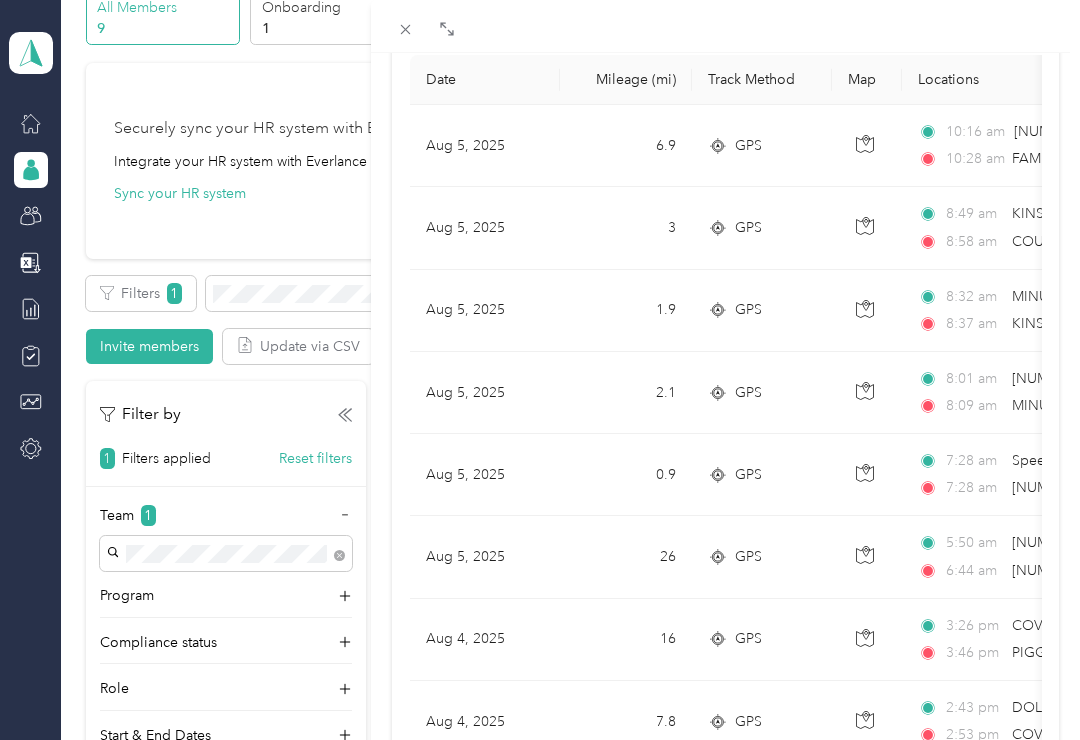 scroll, scrollTop: 225, scrollLeft: 0, axis: vertical 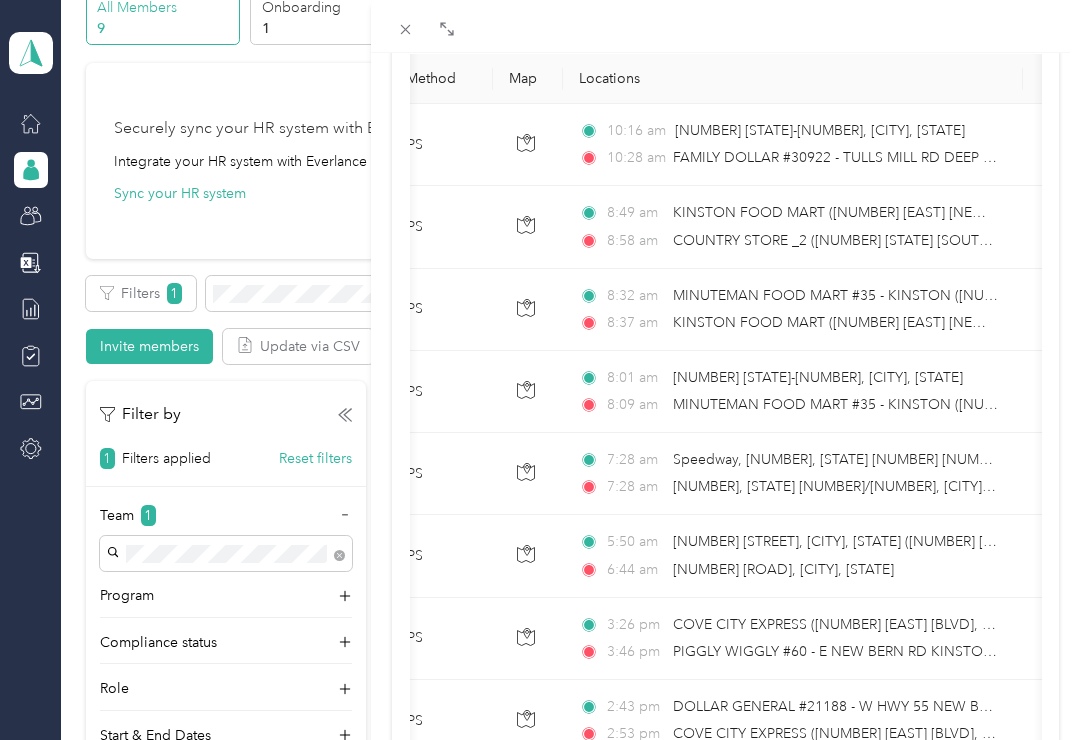 click on "[NUMBER] [STATE]-[NUMBER], [CITY], [STATE] [TIME] FAMILY DOLLAR #30922 - TULLS MILL RD DEEP RUN ([NUMBER] [TULLS] [MILL] [ROAD], [CITY], [STATE]) $[NUMBER].[NUMBER] Adams Beverages [DATE] [NUMBER] GPS [TIME] KINSTON FOOD MART ([NUMBER] [EAST] [NEW] [BERN] [ROAD], [CITY], [STATE]) [TIME] COUNTRY STORE _2 ([NUMBER] [STATE] [SOUTH], [CITY], [STATE]) $[NUMBER].[NUMBER] Adams Beverages [DATE] [NUMBER].[NUMBER] GPS [TIME] MINUTEMAN FOOD MART #35 - KINSTON ([NUMBER] [WEST] [NEW] [BERN] [ROAD], [CITY], [STATE]) [TIME] KINSTON FOOD MART ([NUMBER] [EAST] [NEW] [BERN] [ROAD], [CITY], [STATE]) $[NUMBER].[NUMBER] Adams Beverages [DATE] [NUMBER].[NUMBER] GPS [TIME] [NUMBER] [STATE]-[NUMBER], [CITY], [STATE] [TIME] MINUTEMAN FOOD MART #35 - KINSTON ([NUMBER] [WEST] [NEW] [BERN] [ROAD], [CITY], [STATE]) $[NUMBER].[NUMBER] Adams Beverages [DATE] [NUMBER].[NUMBER] GPS [TIME] SPEEDWAY, [NUMBER], [STATE] [NUMBER] [NUMBER], [CITY], [COUNTY], [STATE], [POSTAL_CODE], USA [TIME] $[NUMBER].[NUMBER] Adams Beverages [DATE] [NUMBER]" at bounding box center [540, 370] 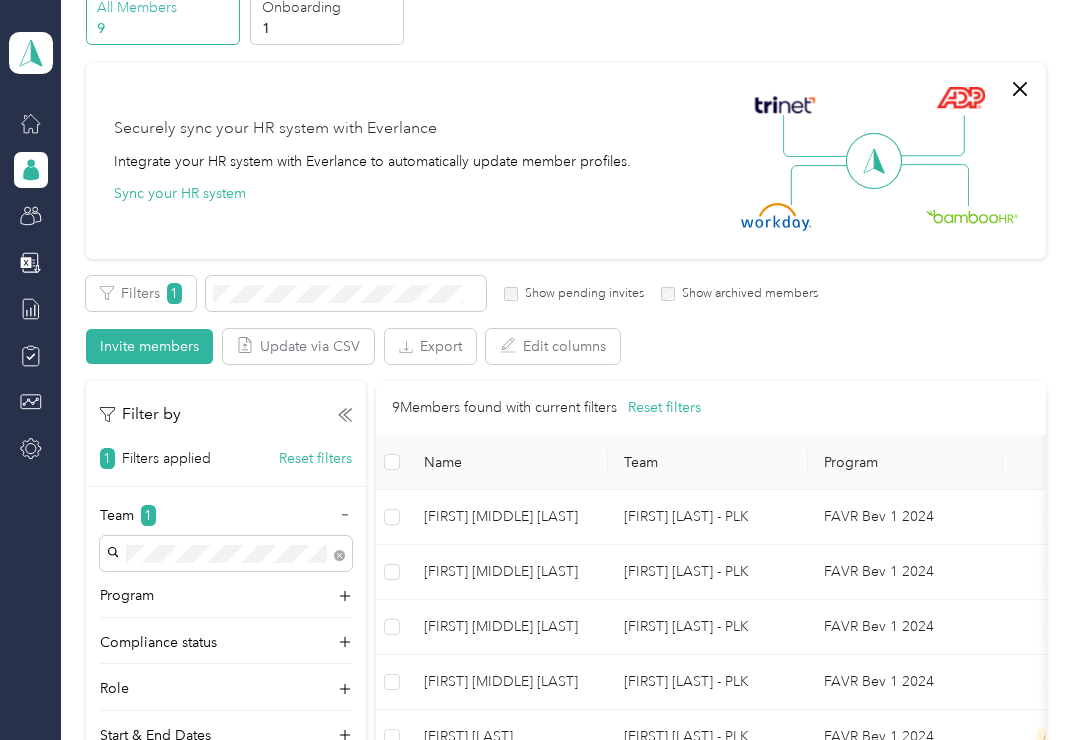 scroll, scrollTop: 209, scrollLeft: 0, axis: vertical 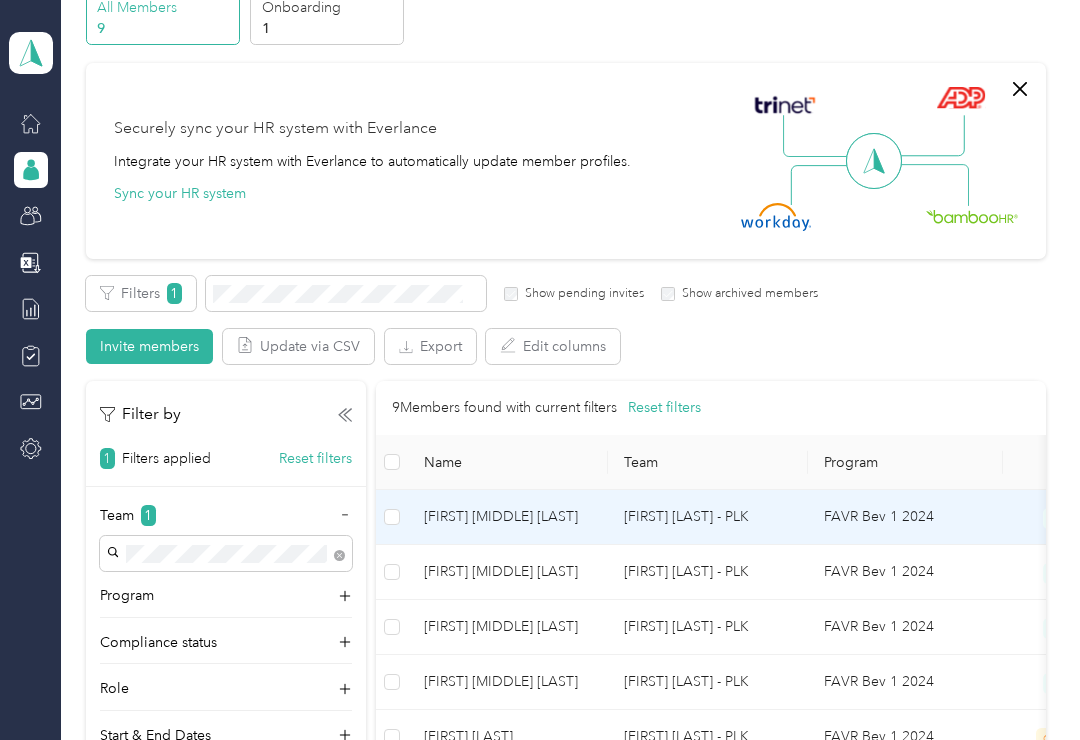 click on "[FIRST] [MIDDLE] [LAST]" at bounding box center [508, 517] 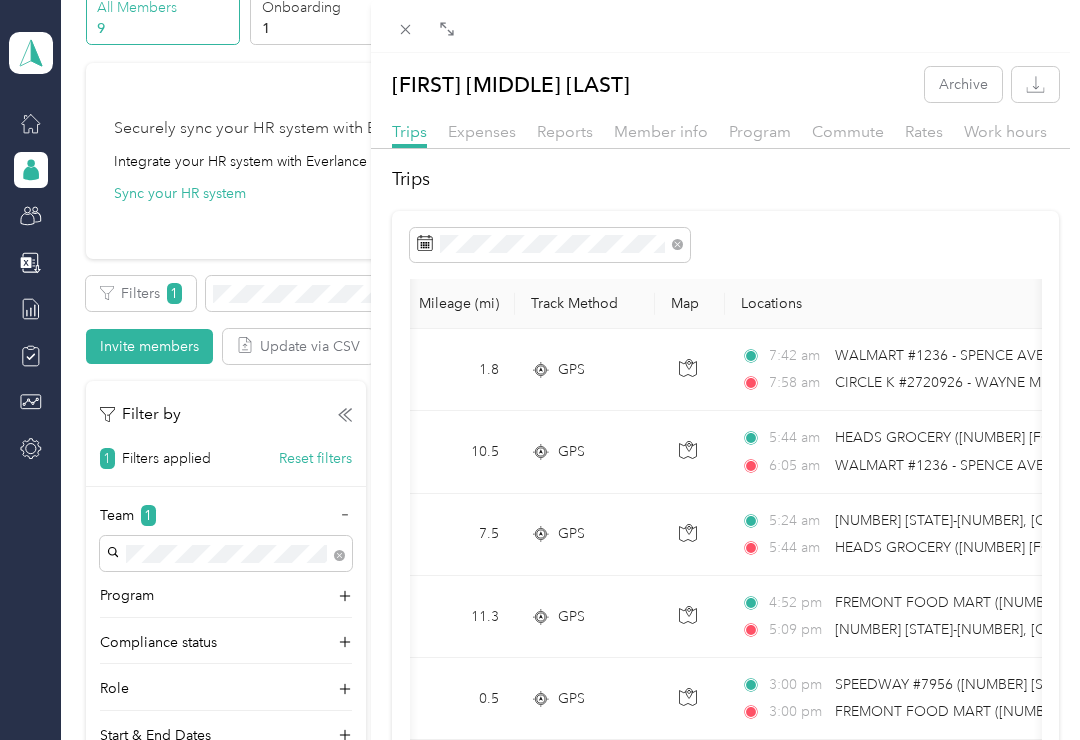 scroll, scrollTop: 0, scrollLeft: 182, axis: horizontal 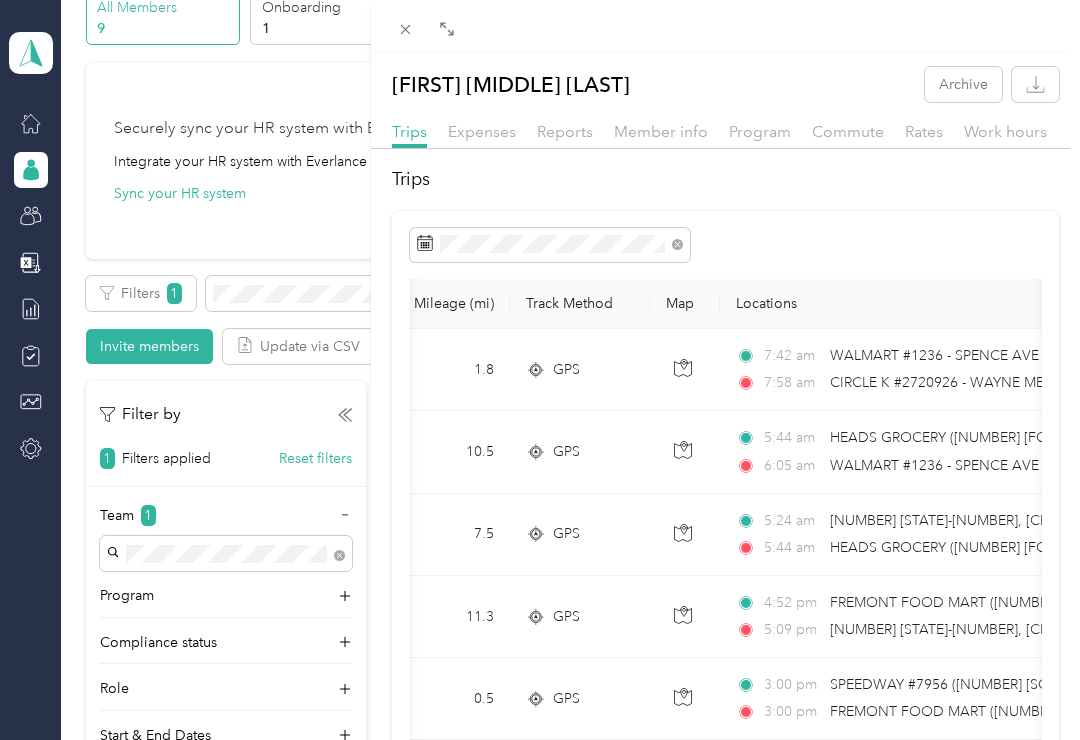 click on "WALMART #1236 - SPENCE AVE ([NUMBER] [NORTH] [STREET], [CITY], [STATE]) [TIME] CIRCLE K #2720926 - WAYNE MEMORIAL DR ([NUMBER] [WAYNE] [MEMORIAL] [DRIVE], [CITY], [STATE]) $[NUMBER].[NUMBER] Adams Beverages [DATE] [NUMBER].[NUMBER] GPS [TIME] HEADS GROCERY ([NUMBER] [FORT] [RUN] [ROAD], [CITY], [STATE]) [TIME] WALMART #1236 - SPENCE AVE ([NUMBER] [NORTH] [STREET], [CITY], [STATE]) $[NUMBER].[NUMBER] Adams Beverages [DATE] [NUMBER].[NUMBER] GPS [TIME] [NUMBER] [STATE]-[NUMBER], [CITY], [STATE] ([NUMBER] [STATE]-[NUMBER], [CITY], [STATE]) [TIME] HEADS GROCERY ([NUMBER] [FORT] [RUN] [ROAD], [CITY], [STATE]) $[NUMBER].[NUMBER] Adams Beverages [DATE] [NUMBER].[NUMBER] GPS [TIME] [TIME] FREMONT FOOD MART ([NUMBER] [NORTH] [STREET], [CITY], [STATE]) [TIME] [NUMBER] [STATE]-[NUMBER], [CITY], [STATE] ([NUMBER] [STATE]-[NUMBER], [CITY], [STATE]) $[NUMBER].[NUMBER] Adams Beverages [DATE] [NUMBER].[NUMBER] GPS [TIME] [TIME] SPEEDWAY #7956 ([NUMBER] [SOUTH] [STREET], [CITY], [STATE]) [TIME] FREMONT FOOD MART ([NUMBER] [NORTH] [STREET], [CITY], [STATE]) $[NUMBER].[NUMBER] Adams Beverages [DATE] [NUMBER]" at bounding box center [725, 1342] 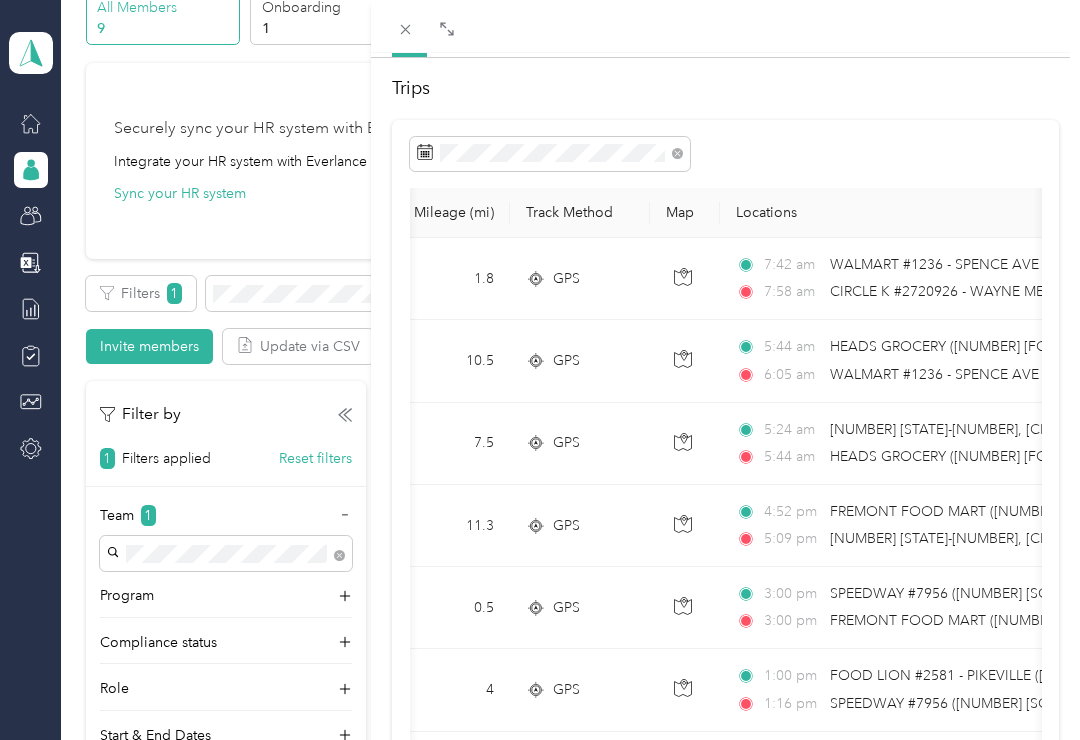 scroll, scrollTop: 98, scrollLeft: 0, axis: vertical 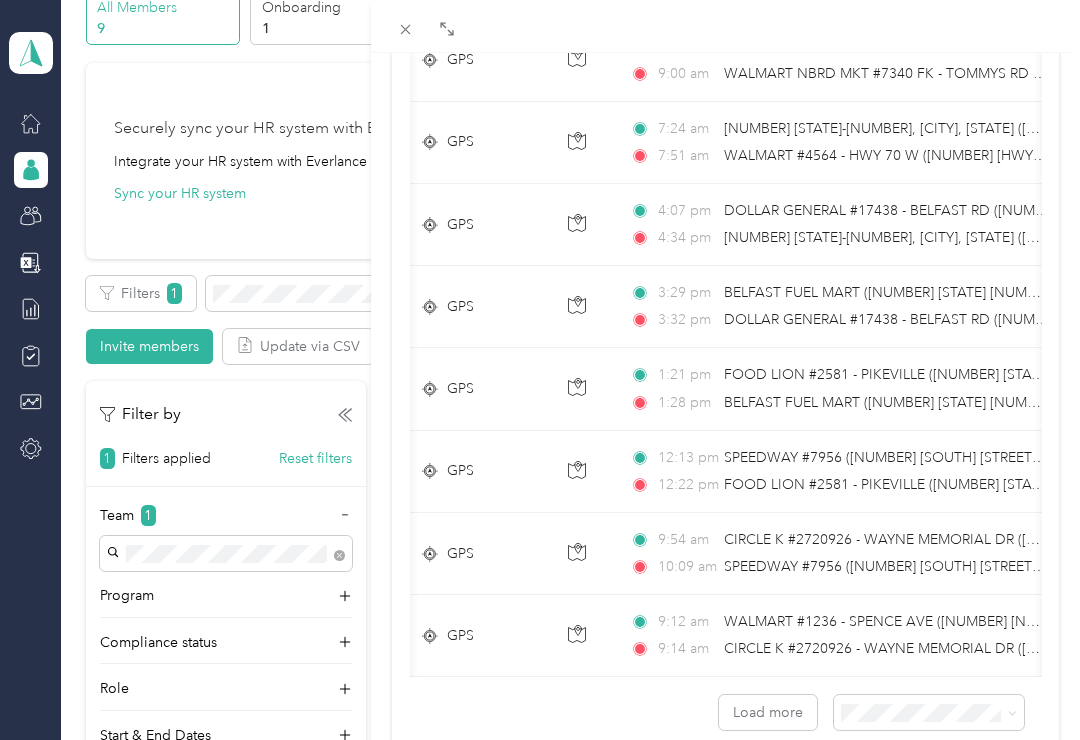 click on "WALMART #1236 - SPENCE AVE ([NUMBER] [NORTH] [STREET], [CITY], [STATE]) [TIME] CIRCLE K #2720926 - WAYNE MEMORIAL DR ([NUMBER] [WAYNE] [MEMORIAL] [DRIVE], [CITY], [STATE]) $[NUMBER].[NUMBER] Adams Beverages [DATE] [NUMBER].[NUMBER] GPS [TIME] HEADS GROCERY ([NUMBER] [FORT] [RUN] [ROAD], [CITY], [STATE]) [TIME] WALMART #1236 - SPENCE AVE ([NUMBER] [NORTH] [STREET], [CITY], [STATE]) $[NUMBER].[NUMBER] Adams Beverages [DATE] [NUMBER].[NUMBER] GPS [TIME] [NUMBER] [STATE]-[NUMBER], [CITY], [STATE] ([NUMBER] [STATE]-[NUMBER], [CITY], [STATE]) [TIME] HEADS GROCERY ([NUMBER] [FORT] [RUN] [ROAD], [CITY], [STATE]) $[NUMBER].[NUMBER] Adams Beverages [DATE] [NUMBER].[NUMBER] GPS [TIME] [TIME] FREMONT FOOD MART ([NUMBER] [NORTH] [STREET], [CITY], [STATE]) [TIME] [NUMBER] [STATE]-[NUMBER], [CITY], [STATE] ([NUMBER] [STATE]-[NUMBER], [CITY], [STATE]) $[NUMBER].[NUMBER] Adams Beverages [DATE] [NUMBER].[NUMBER] GPS [TIME] [TIME] SPEEDWAY #7956 ([NUMBER] [SOUTH] [STREET], [CITY], [STATE]) [TIME] Adams Beverages [DATE] [NUMBER]" at bounding box center (540, 370) 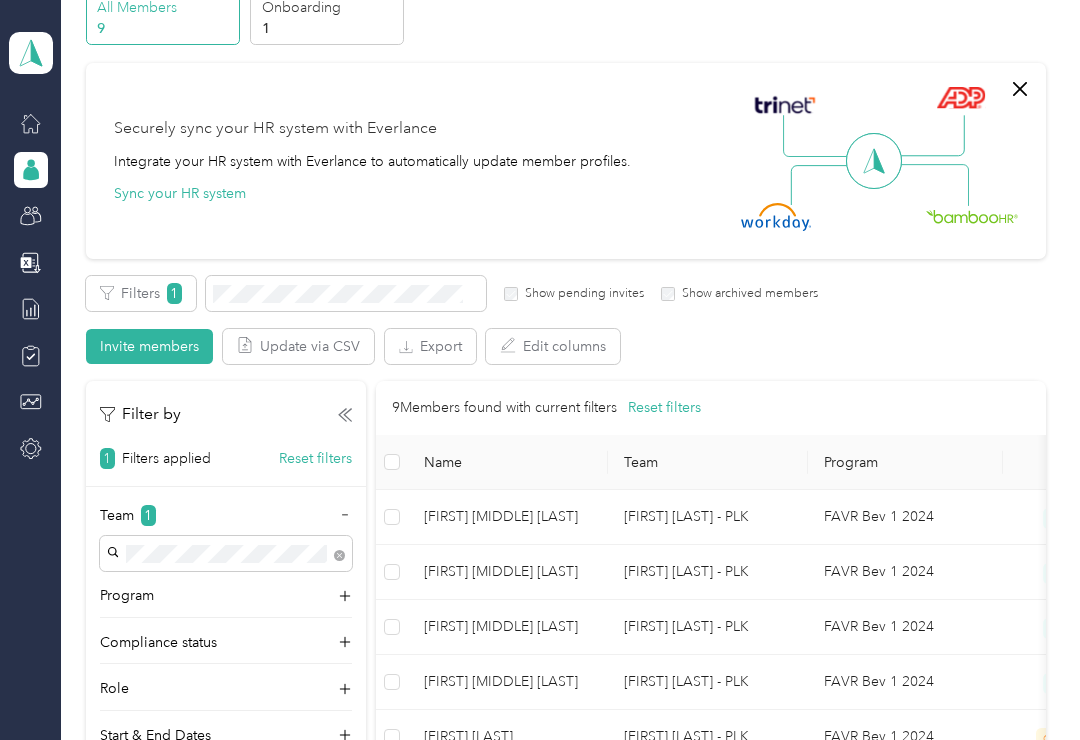 scroll, scrollTop: 209, scrollLeft: 0, axis: vertical 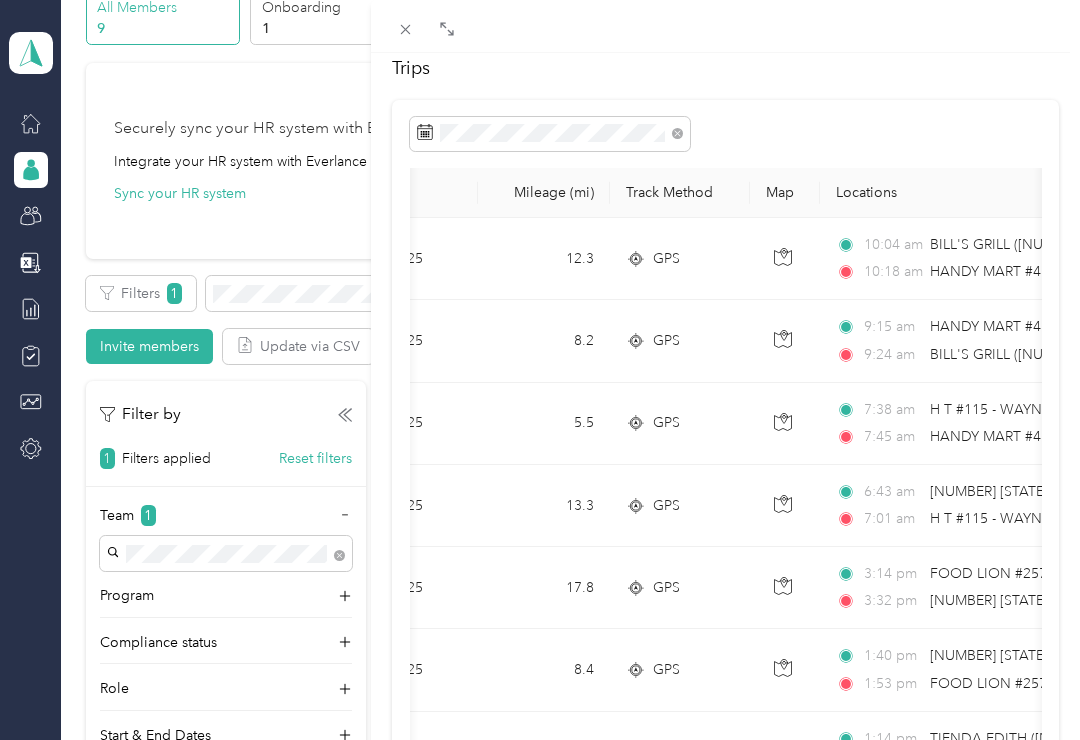 click on "BILL'S GRILL ([NUMBER]/[NUMBER] [SOUTH] [STREET], [CITY], [STATE]) [TIME] HANDY MART #4722 - KINSTON ([NUMBER] [STATE] [NUMBER] [NORTH], [CITY], [STATE]) $[NUMBER].[NUMBER] Adams Beverages [DATE] [NUMBER].[NUMBER] GPS [TIME] HANDY MART #4717 - [NUMBER] [STATE] [NUMBER] ([NUMBER] [STATE] [NUMBER] [EAST], [CITY], [STATE]) [TIME] BILL'S GRILL ([NUMBER]/[NUMBER] [SOUTH] [STREET], [CITY], [STATE]) $[NUMBER].[NUMBER] Adams Beverages [DATE] [NUMBER].[NUMBER] GPS [TIME] H T #115 - WAYNE MEMORIAL ([NUMBER] [WAYNE] [MEMORIAL] [DRIVE], [CITY], [STATE]) [TIME] HANDY MART #4717 - [NUMBER] [STATE] [NUMBER] ([NUMBER] [STATE] [NUMBER] [EAST], [CITY], [STATE]) $[NUMBER].[NUMBER] Adams Beverages [DATE] [NUMBER].[NUMBER] GPS [TIME] [NUMBER] [STATE]-[NUMBER], [CITY], [STATE] ([NUMBER] [STATE]-[NUMBER], [CITY], [STATE]) [TIME] H T #115 - WAYNE MEMORIAL ([NUMBER] [WAYNE] [MEMORIAL] [DRIVE], [CITY], [STATE]) $[NUMBER].[NUMBER] Adams Beverages [DATE] [NUMBER].[NUMBER] GPS [TIME] [TIME] [NUMBER] [STATE]-[NUMBER], [CITY], [STATE] ([NUMBER] [STATE]-[NUMBER], [CITY], [STATE]) $[NUMBER].[NUMBER] [NUMBER] [DATE] [NUMBER]" at bounding box center (540, 370) 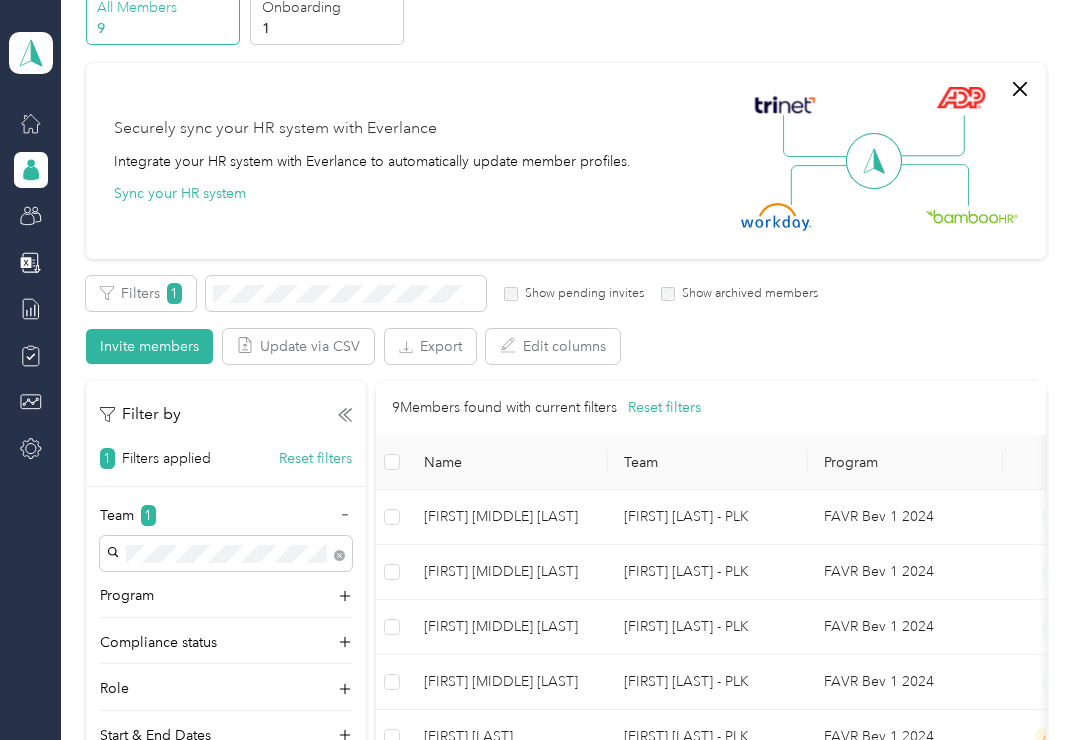 click at bounding box center [31, 216] 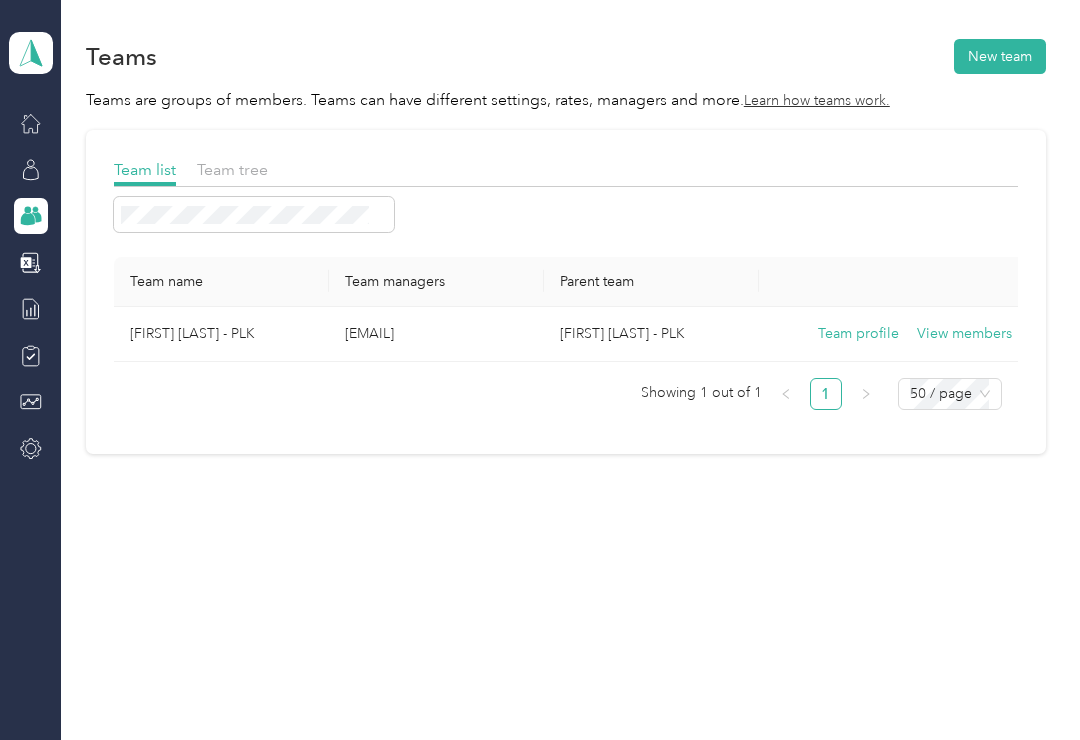 click on "View members" at bounding box center [964, 334] 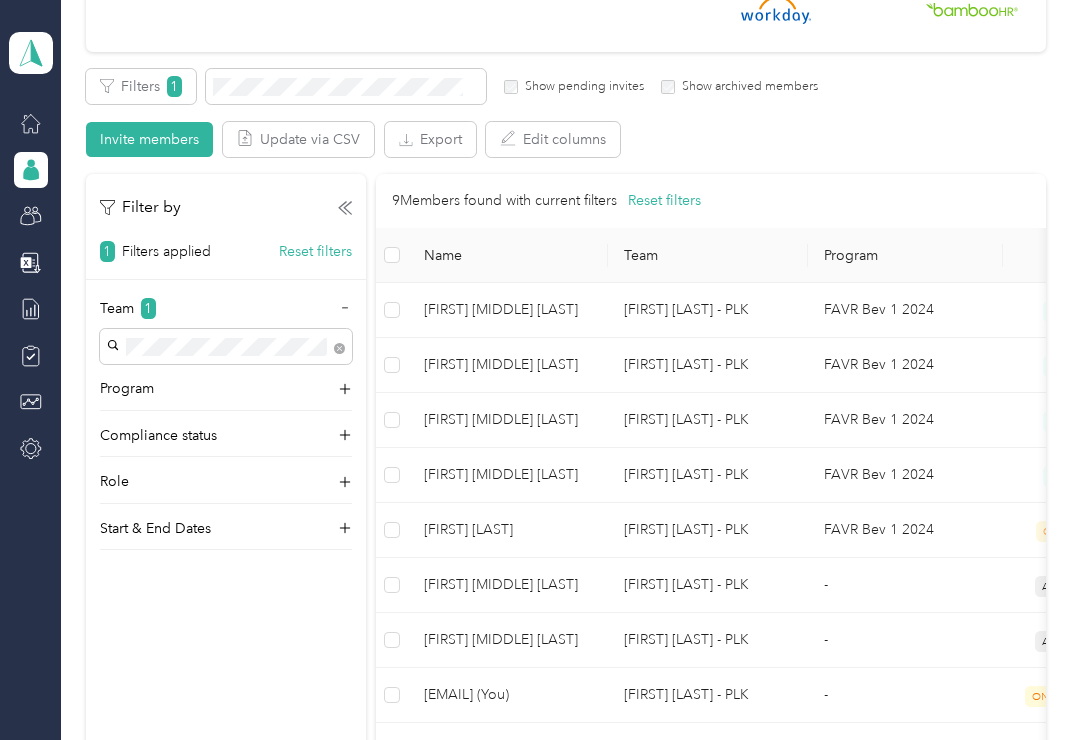 scroll, scrollTop: 305, scrollLeft: 0, axis: vertical 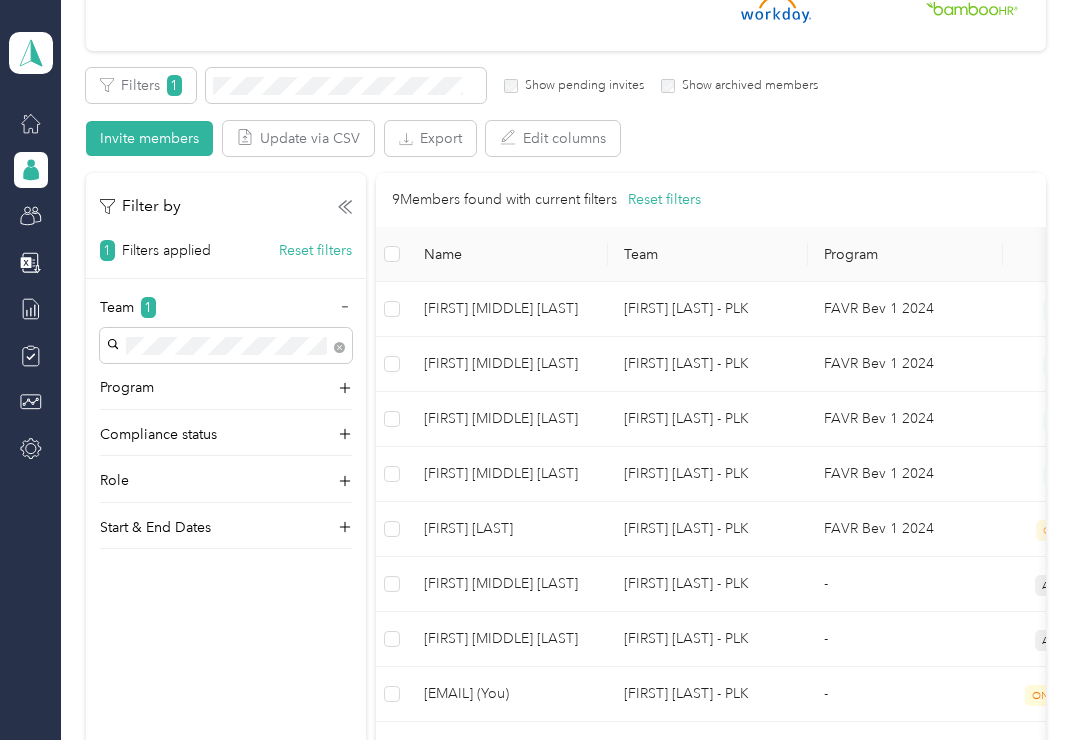 click on "[FIRST] [MIDDLE] [LAST]" at bounding box center [508, 419] 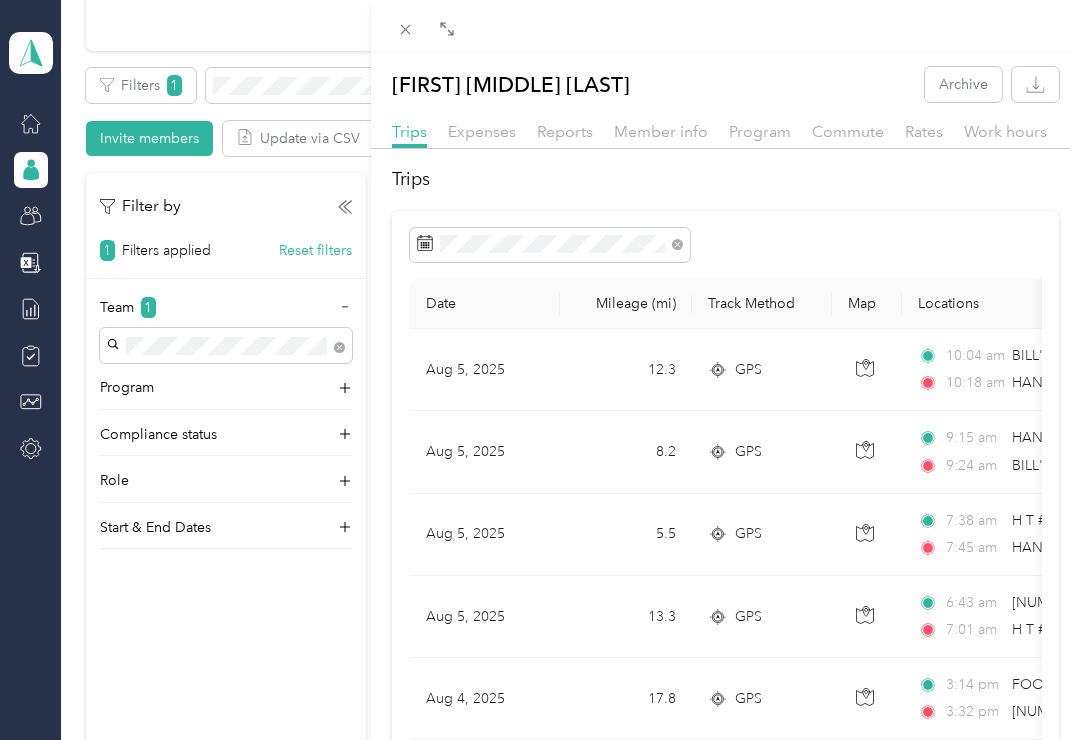 scroll, scrollTop: 0, scrollLeft: 0, axis: both 